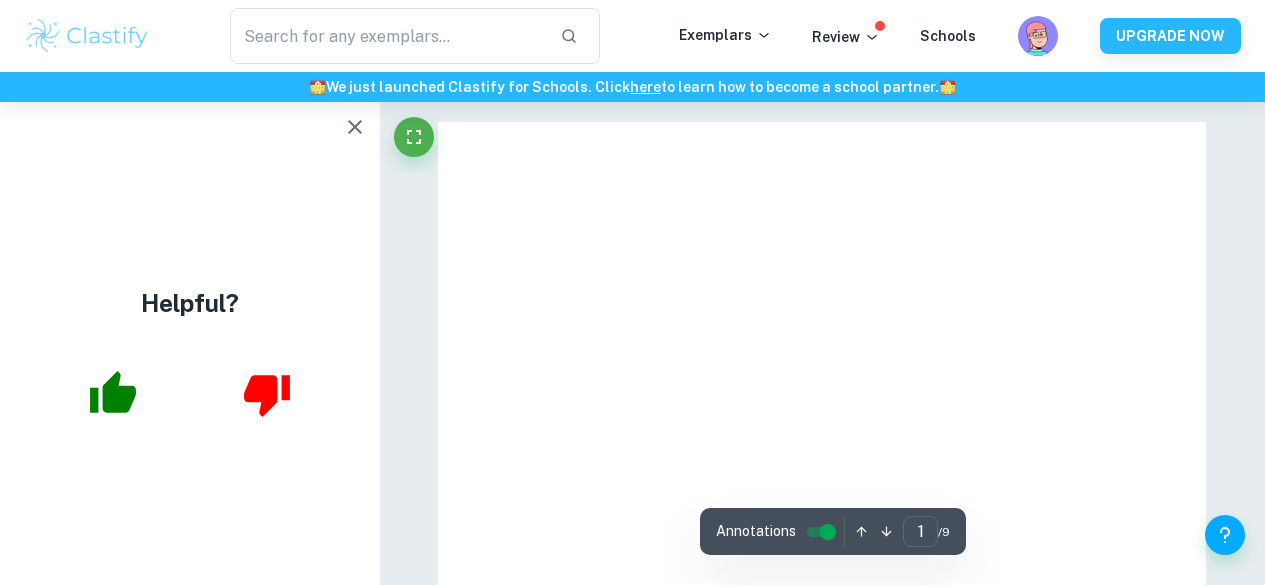 scroll, scrollTop: 128, scrollLeft: 0, axis: vertical 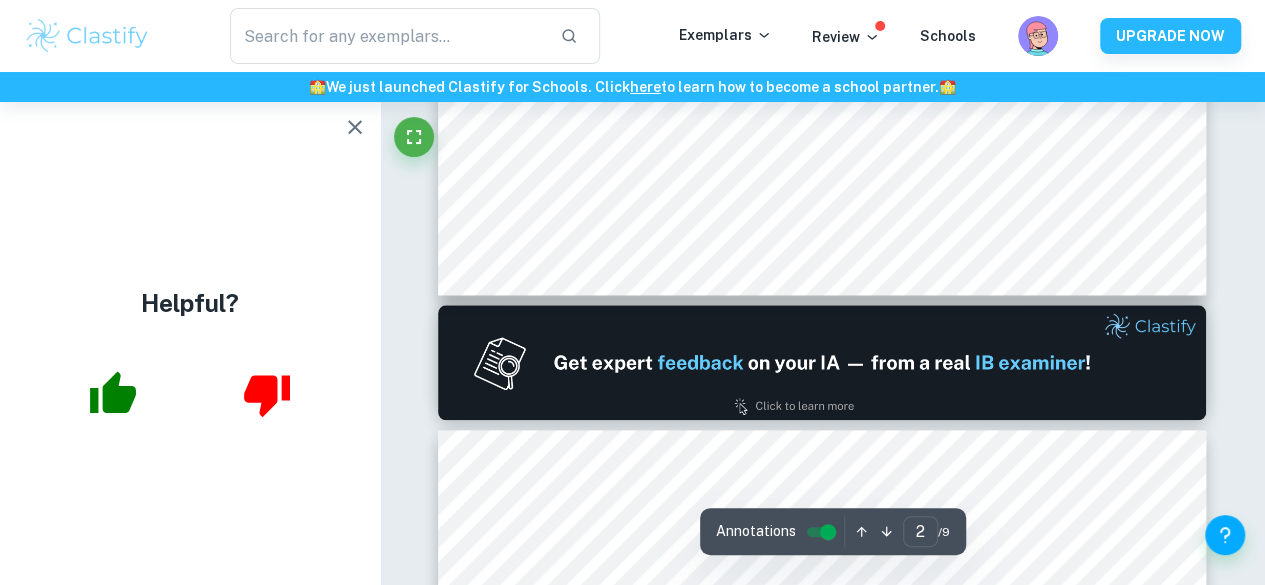 type on "1" 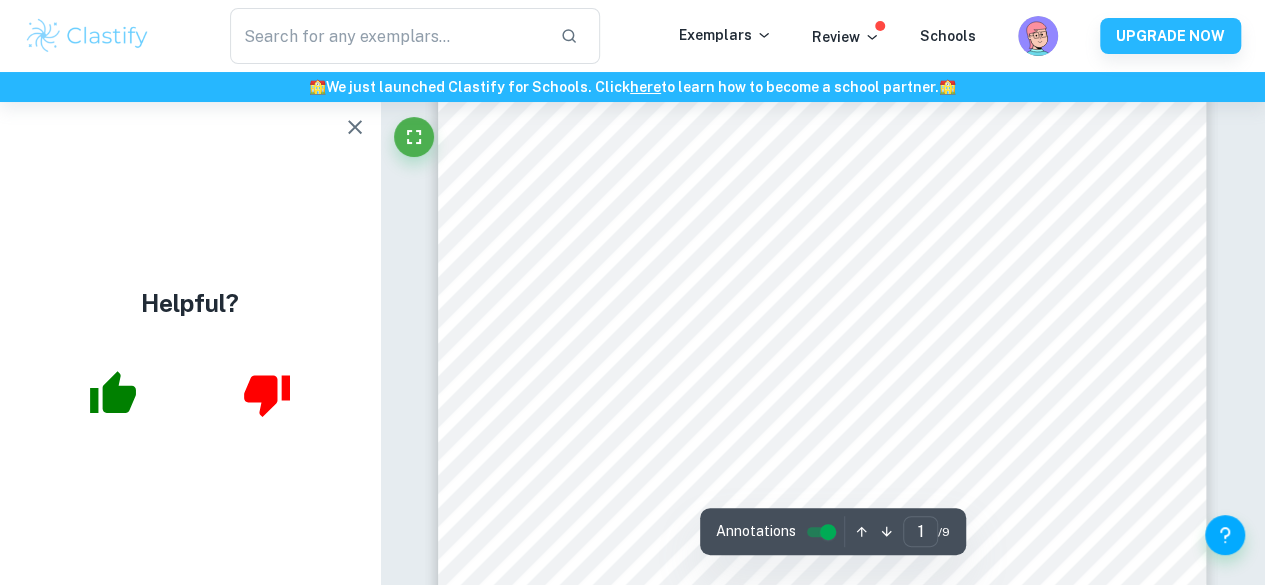 scroll, scrollTop: 378, scrollLeft: 0, axis: vertical 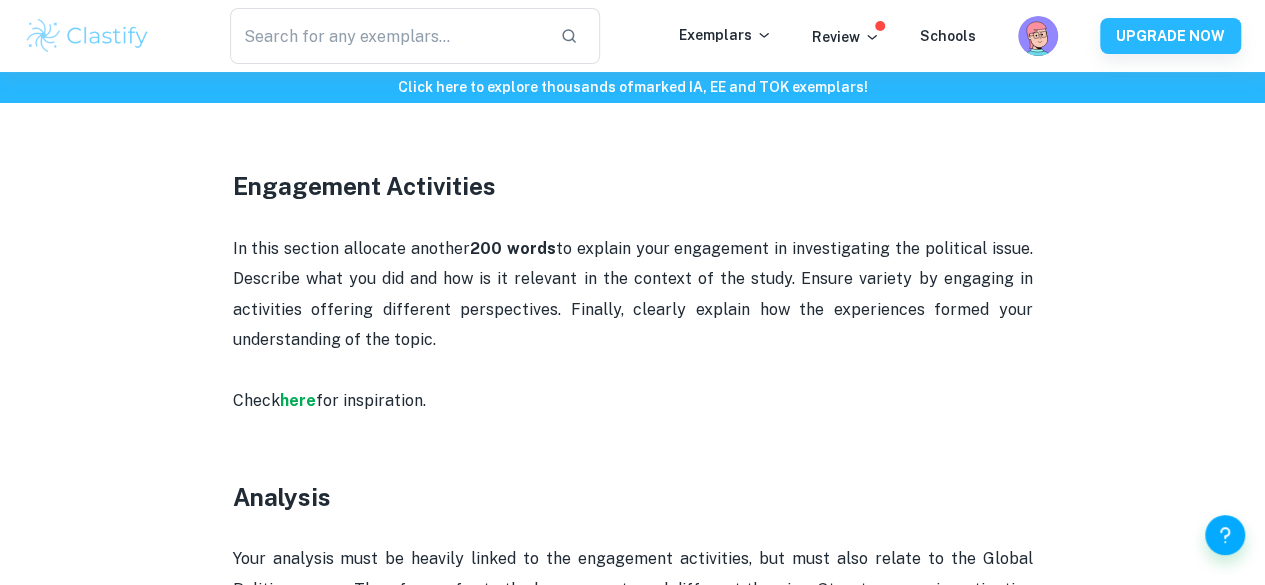 click on "Engagement Activities" at bounding box center [364, 186] 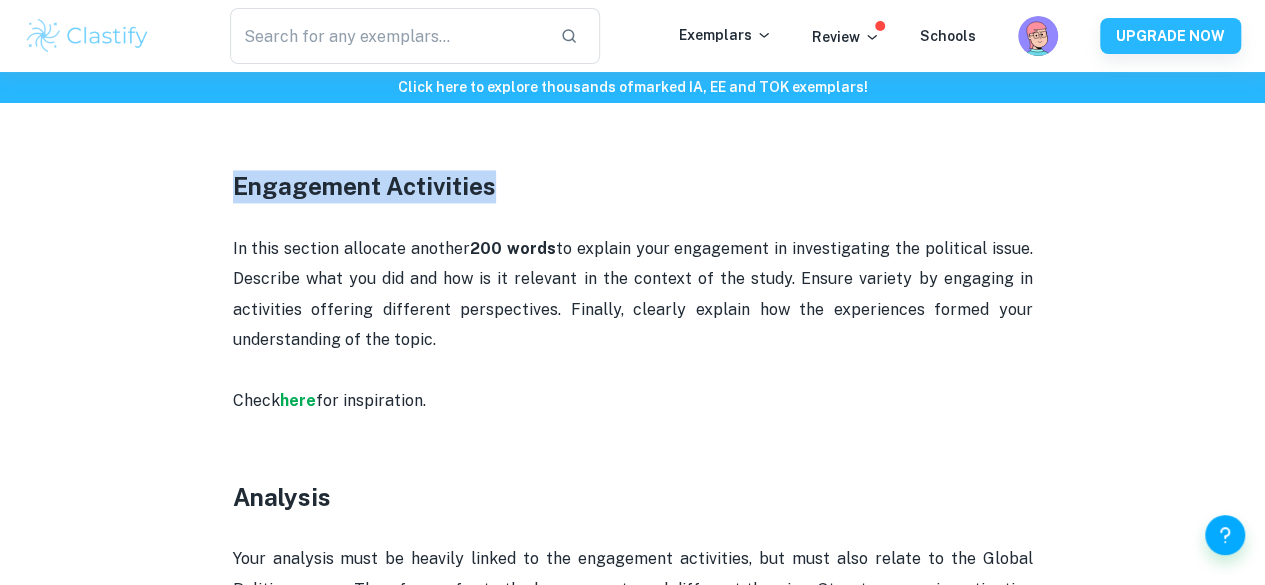 drag, startPoint x: 492, startPoint y: 204, endPoint x: 234, endPoint y: 189, distance: 258.43567 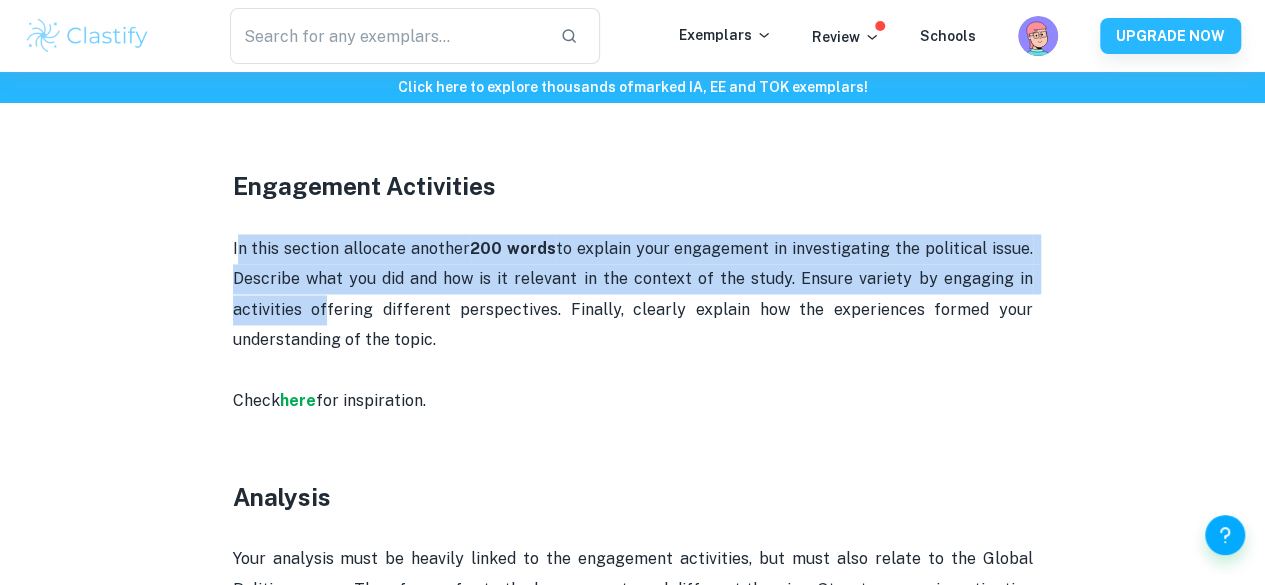 drag, startPoint x: 235, startPoint y: 264, endPoint x: 432, endPoint y: 367, distance: 222.30159 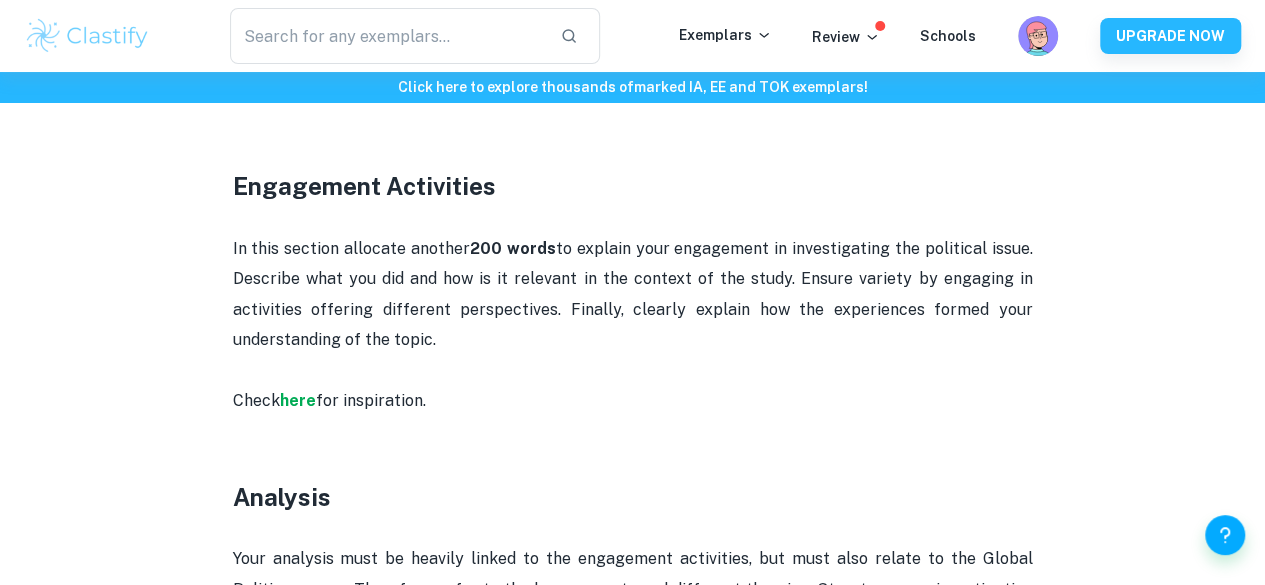 click on "In this section allocate another  200 words  to explain your engagement in investigating the political issue. Describe what you did and how is it relevant in the context of the study. Ensure variety by engaging in activities offering different perspectives. Finally, clearly explain how the experiences formed your understanding of the topic." at bounding box center [633, 310] 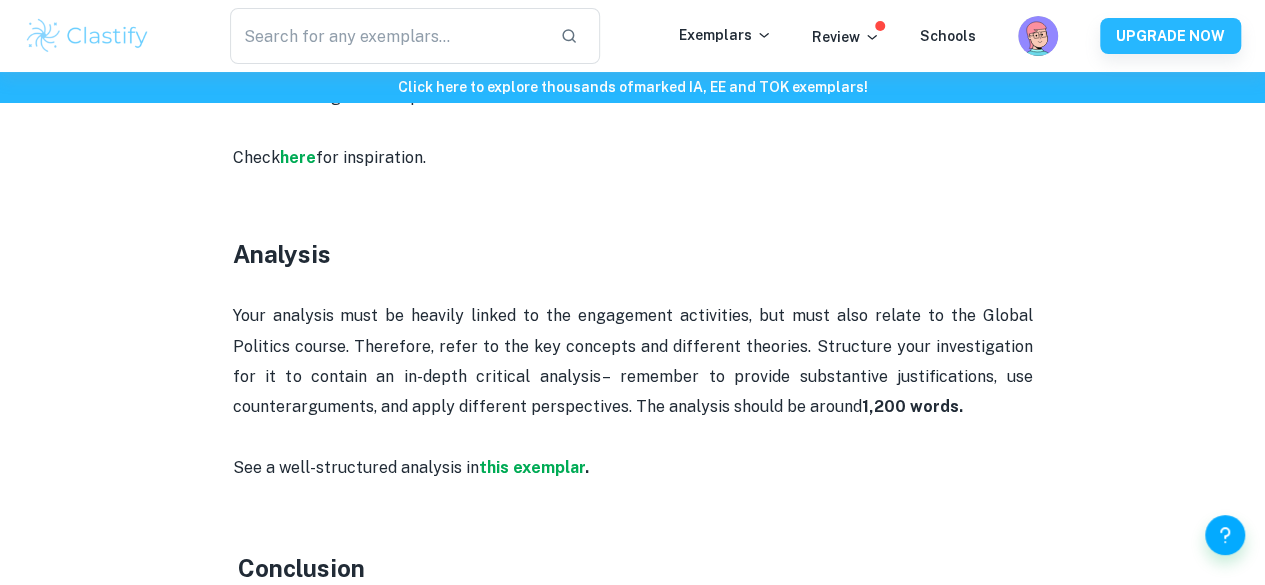 scroll, scrollTop: 1674, scrollLeft: 0, axis: vertical 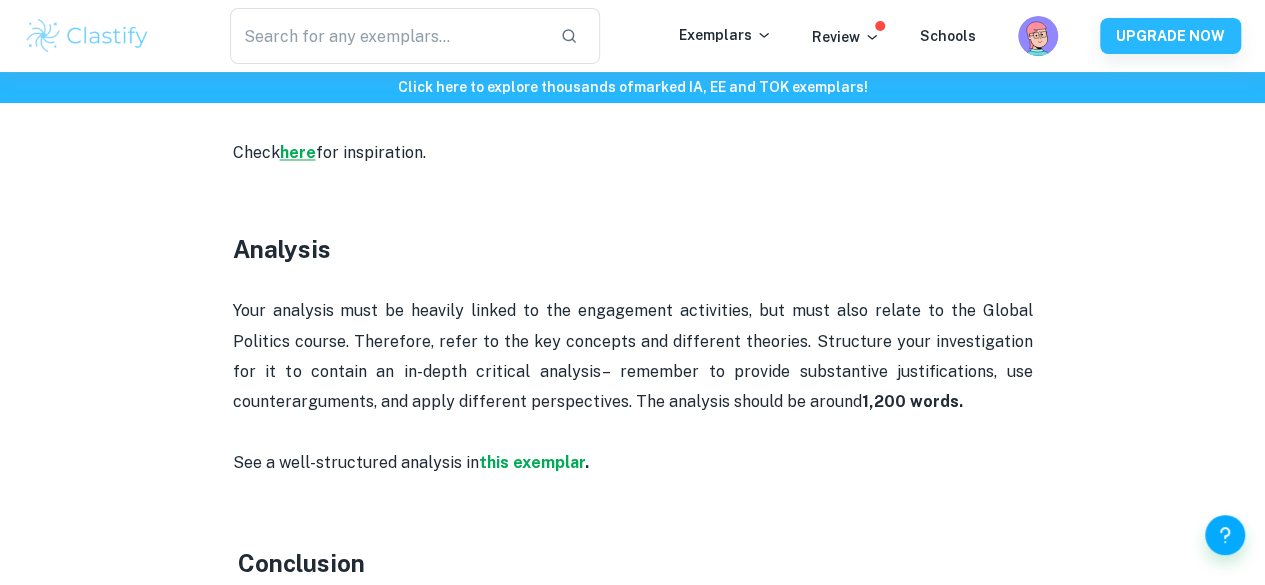 click on "here" at bounding box center [298, 152] 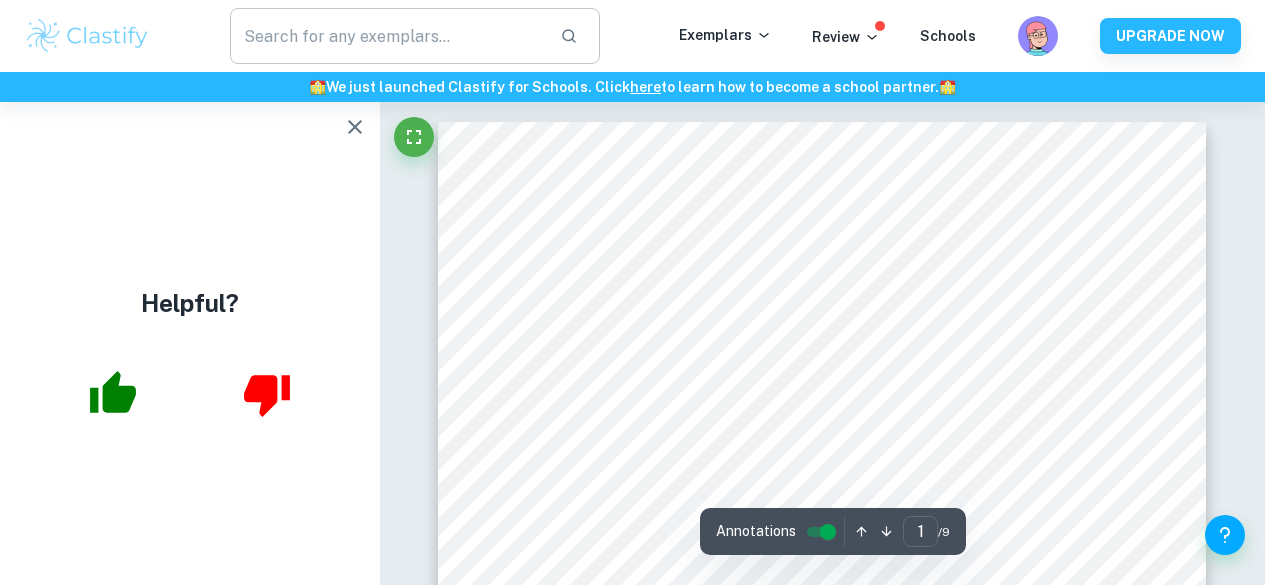 scroll, scrollTop: 0, scrollLeft: 0, axis: both 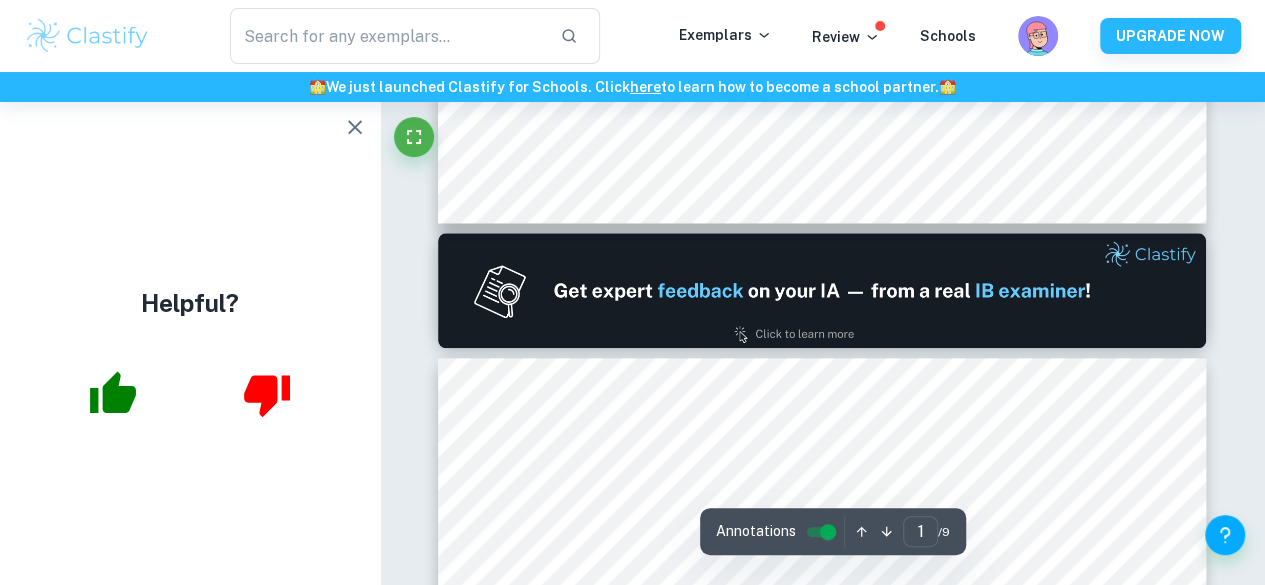 type on "2" 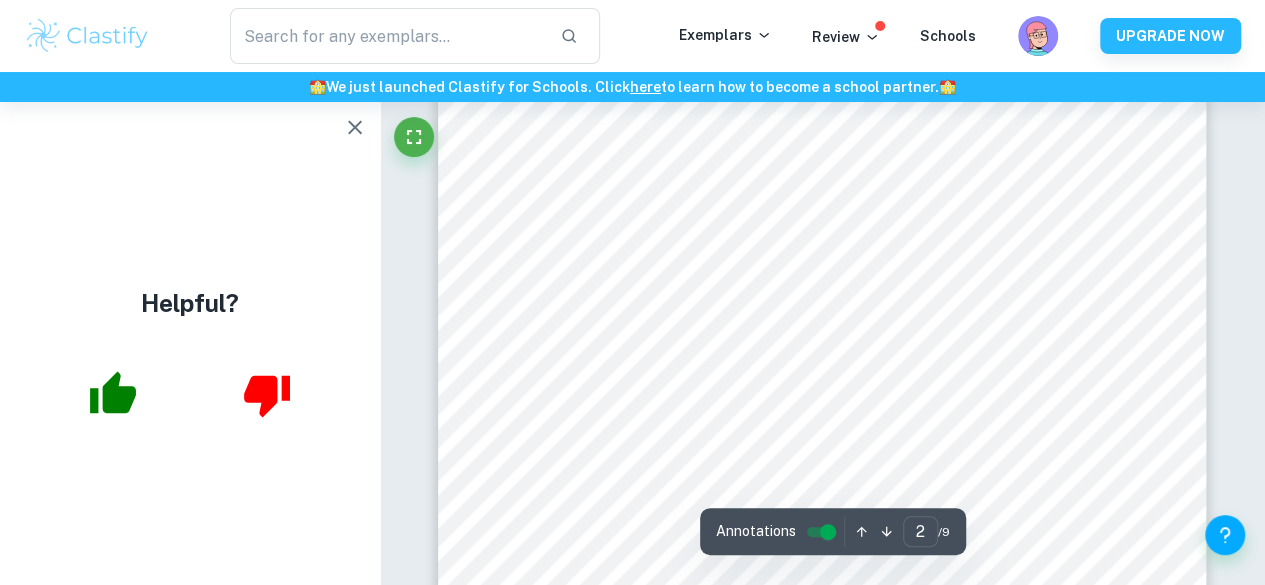 scroll, scrollTop: 1480, scrollLeft: 0, axis: vertical 